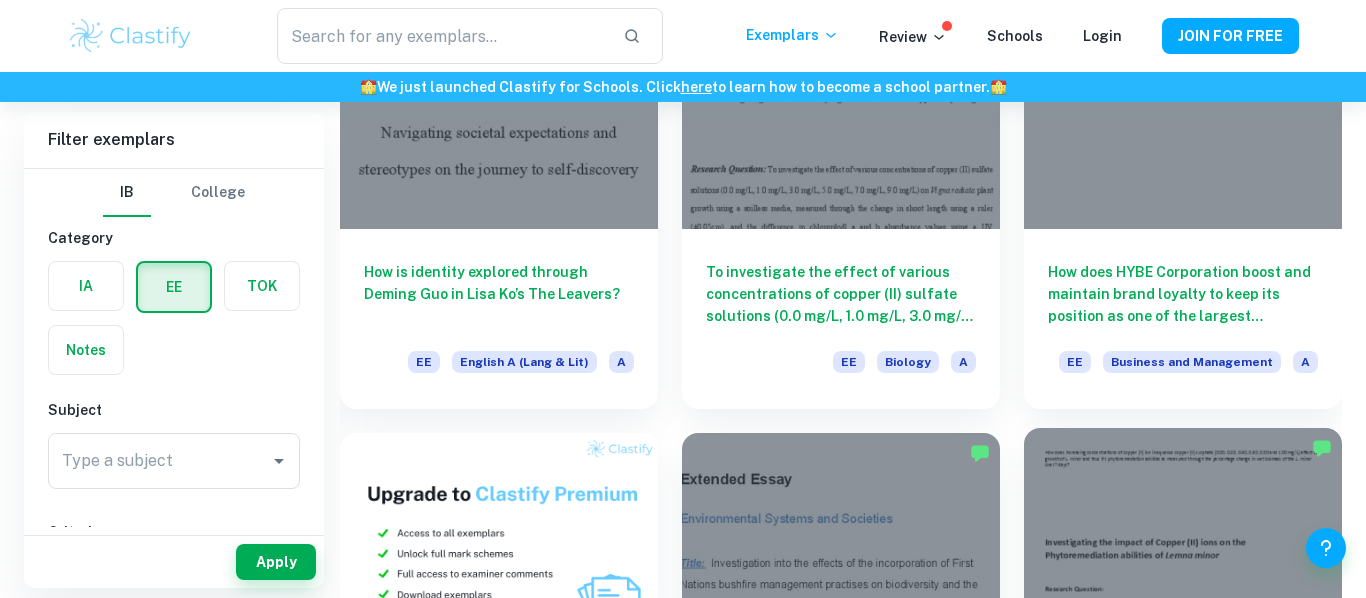 scroll, scrollTop: 705, scrollLeft: 0, axis: vertical 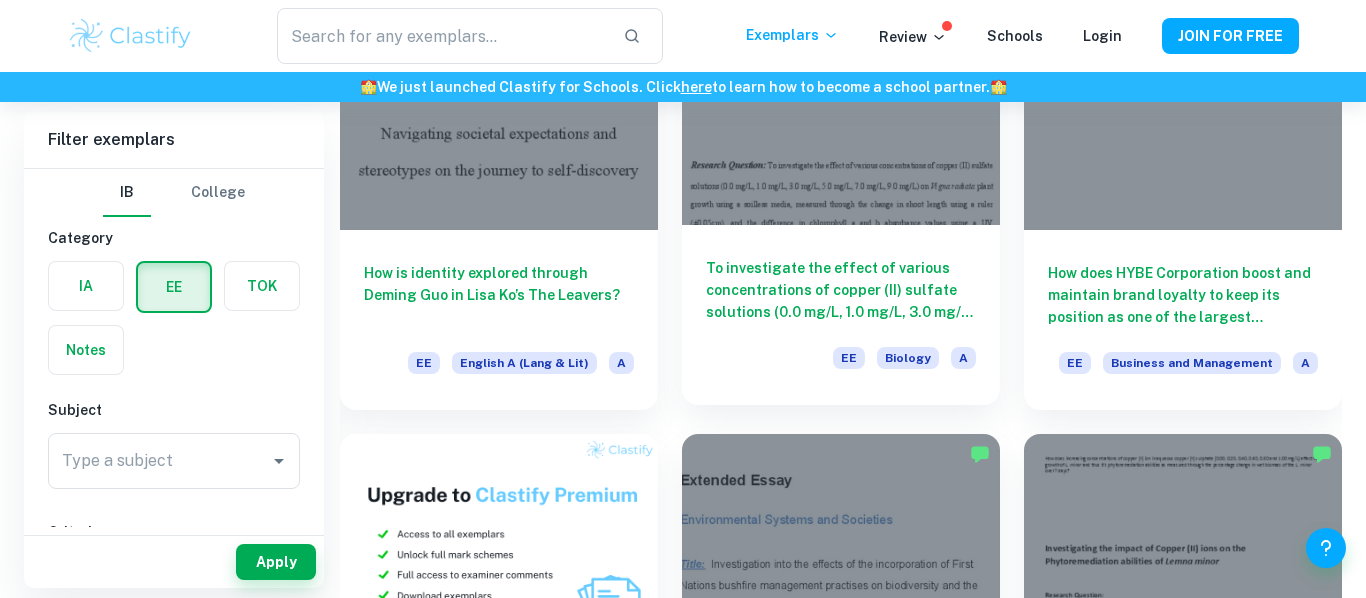 click on "To investigate the effect of various concentrations of copper (II) sulfate solutions (0.0 mg/L, 1.0 mg/L, 3.0 mg/L, 5.0 mg/L, 7.0 mg/L, 9.0 mg/L) on Vigna radiata plant growth using a soilless media, measured through the change in shoot length using a ruler (±0.05cm), and the difference in chlorophyll a and b absorbance values using a UV spectrophotometer (±0.001AU), at wavelengths of 664nm and 647nm respectively over a 14 day period." at bounding box center [841, 290] 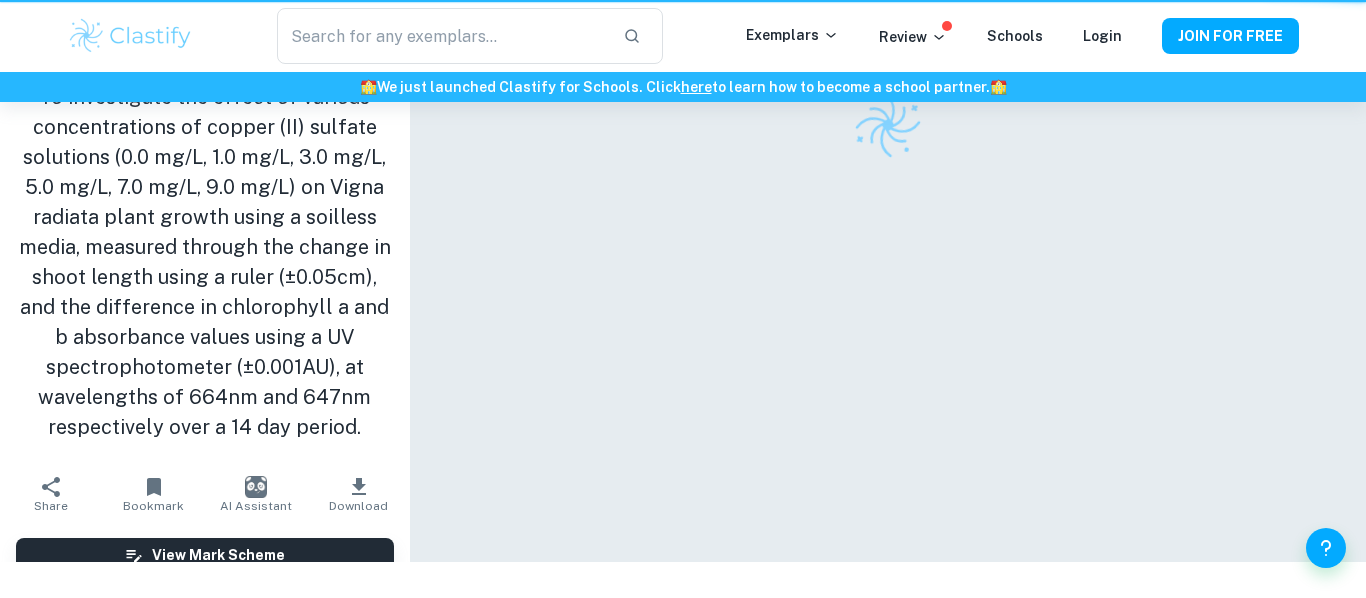scroll, scrollTop: 0, scrollLeft: 0, axis: both 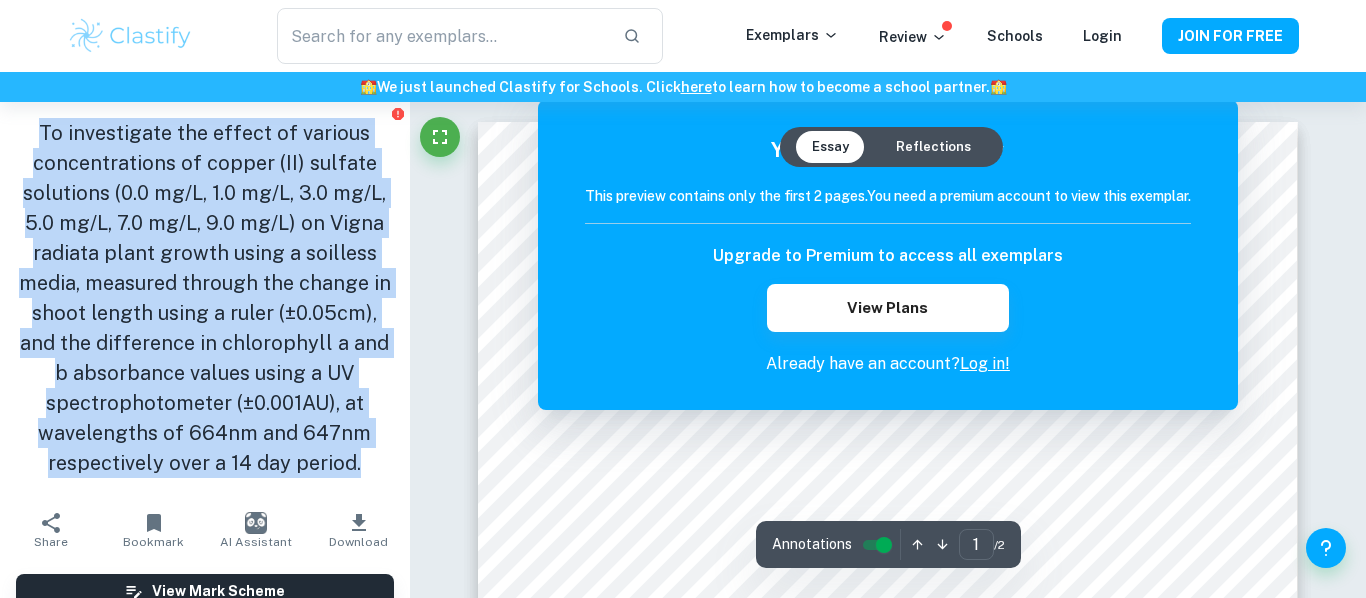 drag, startPoint x: 37, startPoint y: 125, endPoint x: 366, endPoint y: 462, distance: 470.9671 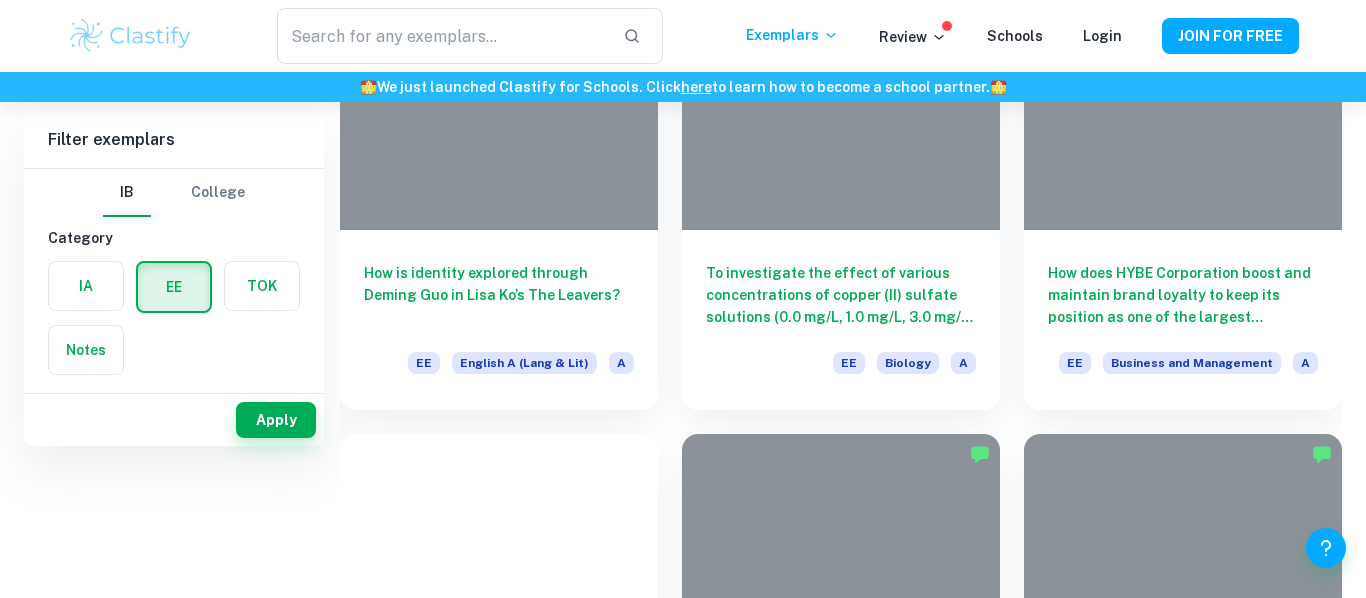 scroll, scrollTop: 0, scrollLeft: 0, axis: both 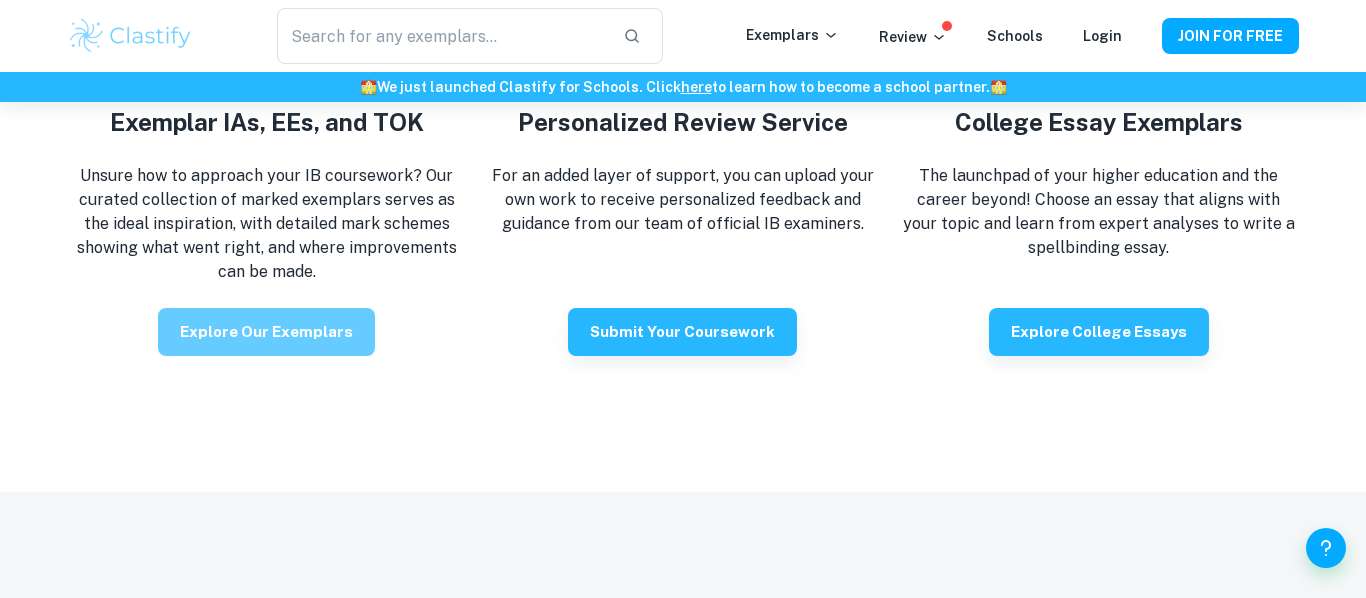 click on "Explore our exemplars" at bounding box center [266, 332] 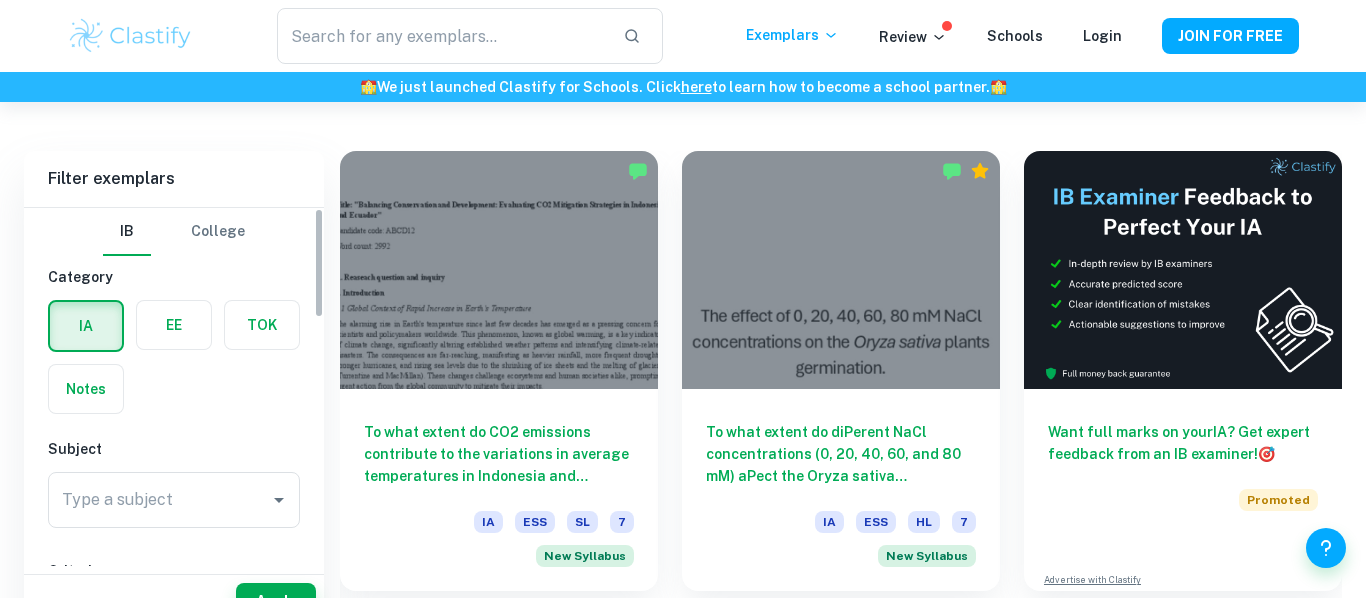 scroll, scrollTop: 675, scrollLeft: 0, axis: vertical 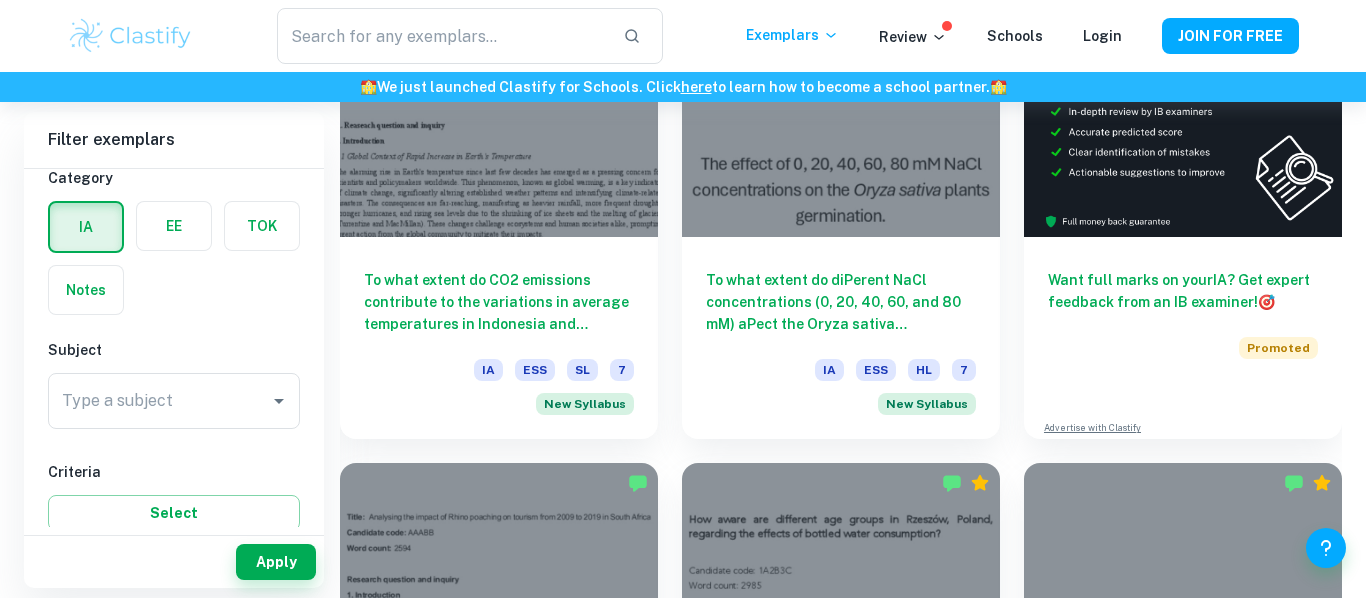 click at bounding box center (174, 226) 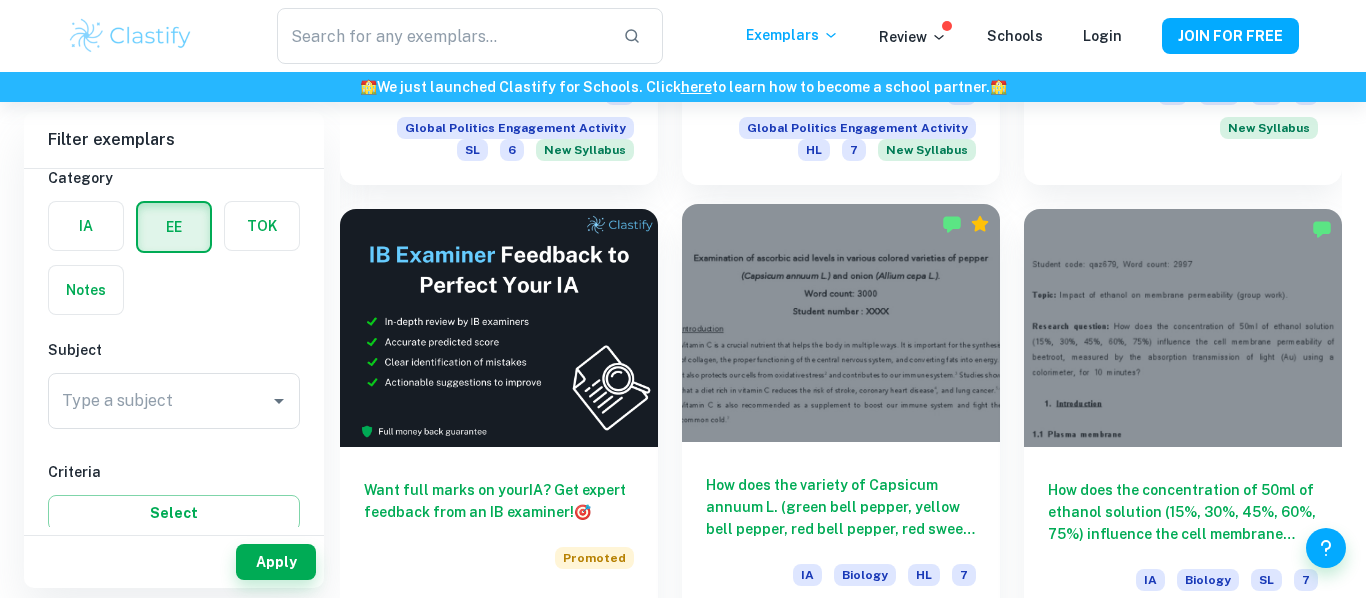 scroll, scrollTop: 3320, scrollLeft: 0, axis: vertical 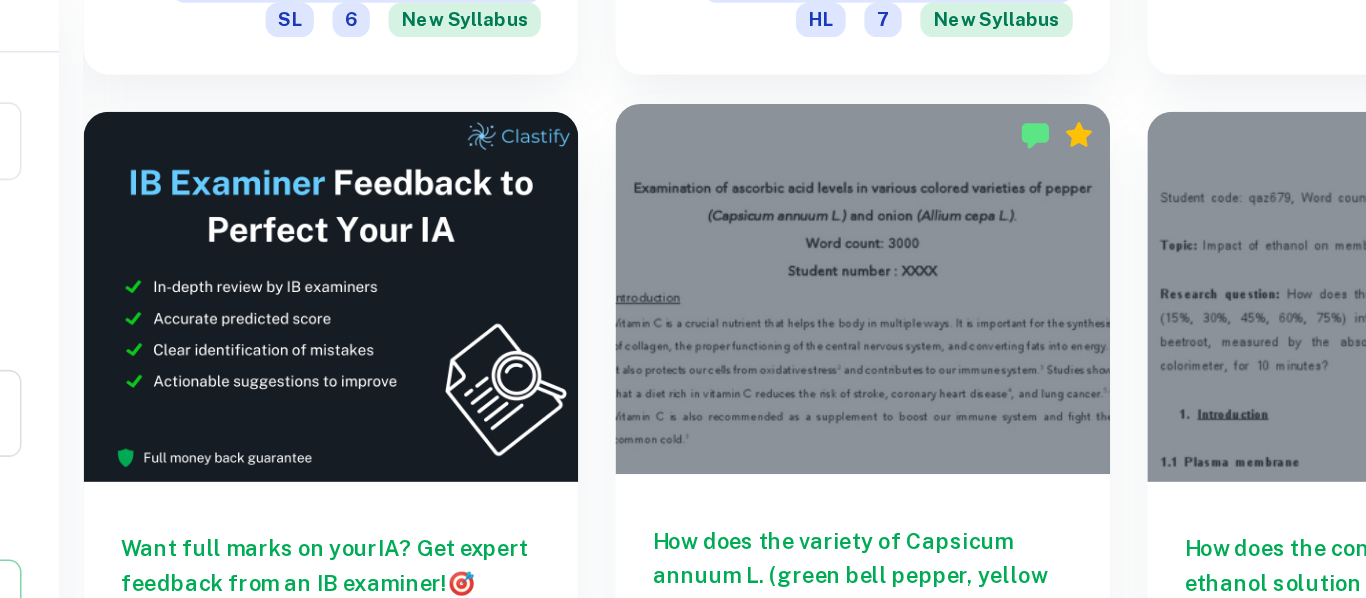 click on "How does the variety of Capsicum annuum L. (green bell pepper, yellow bell pepper, red bell pepper, red sweet long pepper) and Allium cepa L. (yellow onion, red onion, white onion) influence their vitamin C content in mg/100g, as measured by vegetable juice volume needed to titrate 2 ml of 0.1% DCPIP solution?" at bounding box center [841, 505] 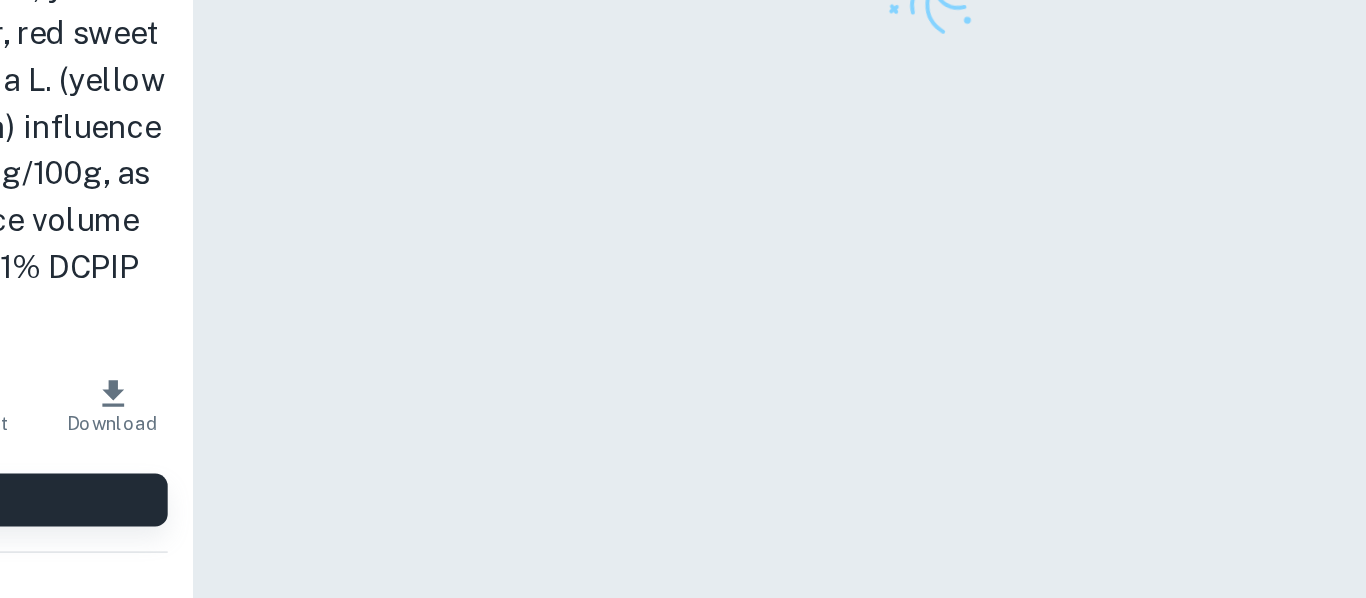 scroll, scrollTop: 0, scrollLeft: 0, axis: both 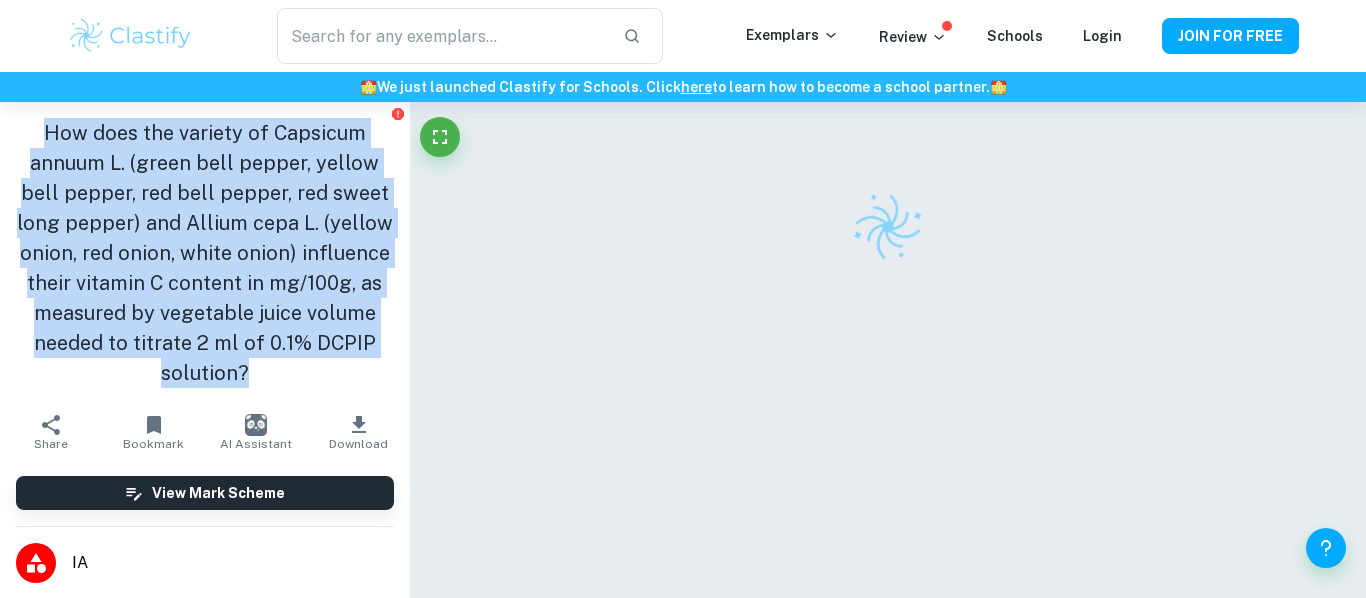 drag, startPoint x: 424, startPoint y: 372, endPoint x: 264, endPoint y: 365, distance: 160.15305 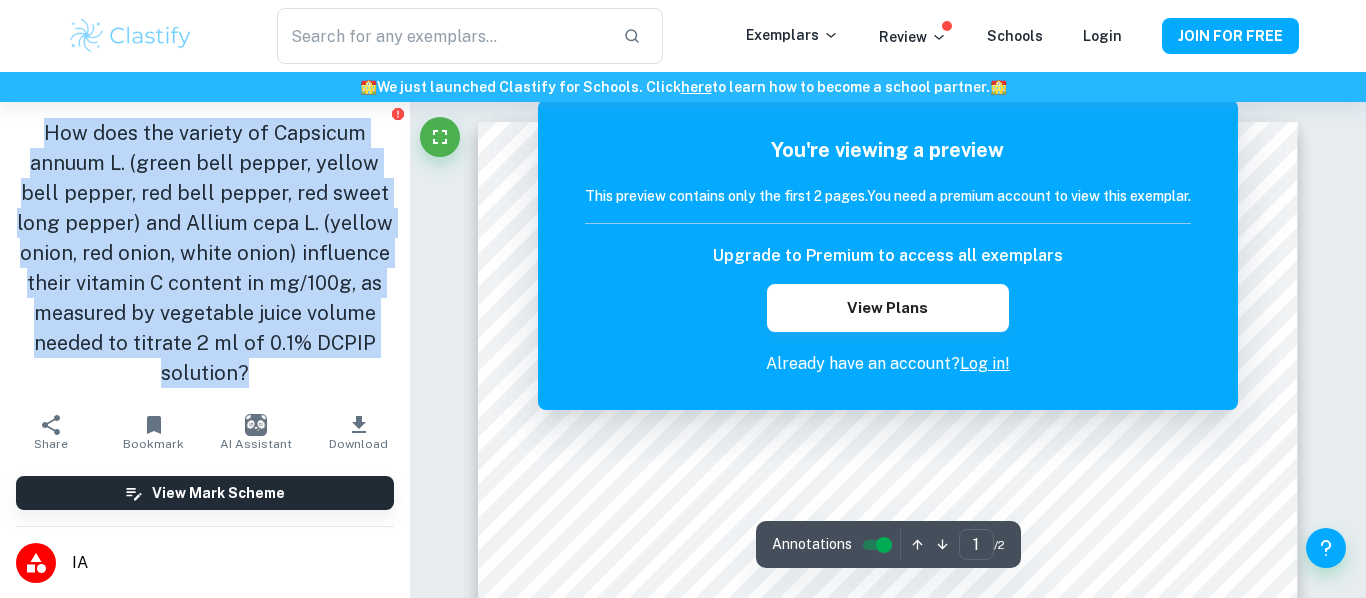 click on "Correct Criterion A The student clearly states the independent and dependent variables in the research question or two correlated variables (if applicable) Comment The research question clearly states that the independent variable is the variety of Capsicum annuum L. (green bell pepper, yellow bell pepper, red bell pepper, red sweet long pepper) and Allium cepa L. (yellow onion, red onion, white onion) and the dependent variable is the influence of these to their vitamin C content in mg/100g. Written by Fatima F. Ask Clai Correct Criterion A The student clearly states the independent and dependent variables in the research question or two correlated variables (if applicable) Comment Written by Fatima F. Ask Clai Correct Criterion A The student describes in the posed research question the method of analysis conducted Comment Written by Fatima F. Ask Clai Correct Criterion A The student describes in the posed research question the method of analysis conducted Comment Written by Fatima F. Ask Clai Correct" at bounding box center (888, 1345) 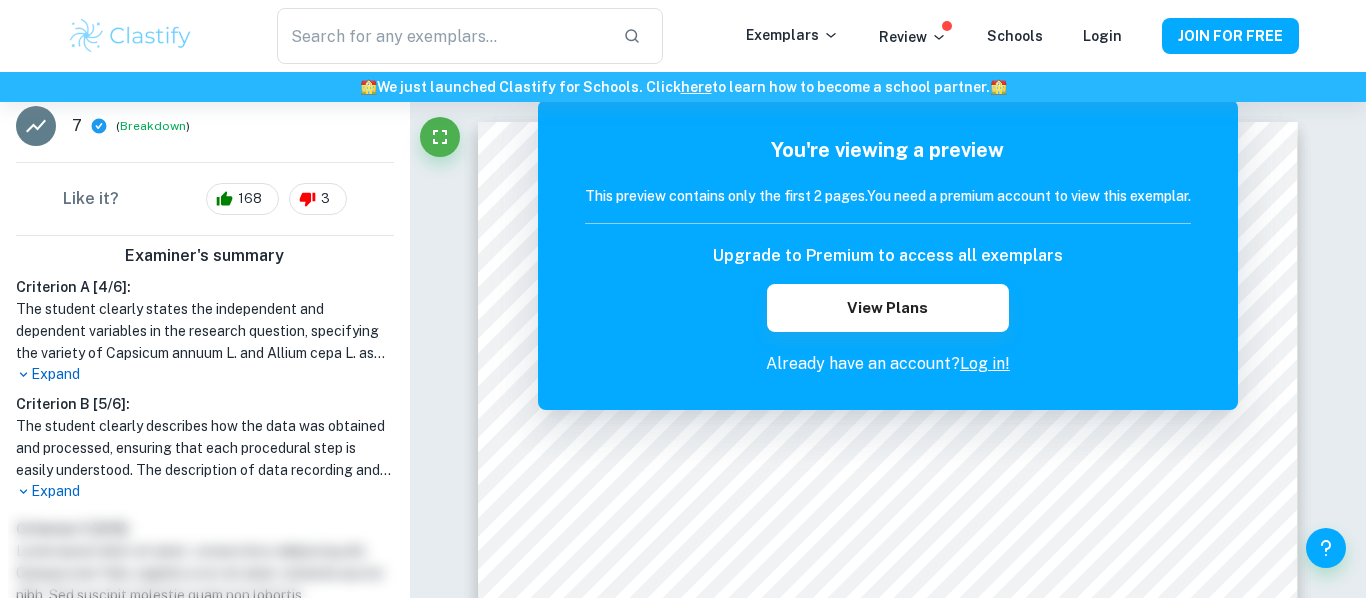 scroll, scrollTop: 648, scrollLeft: 0, axis: vertical 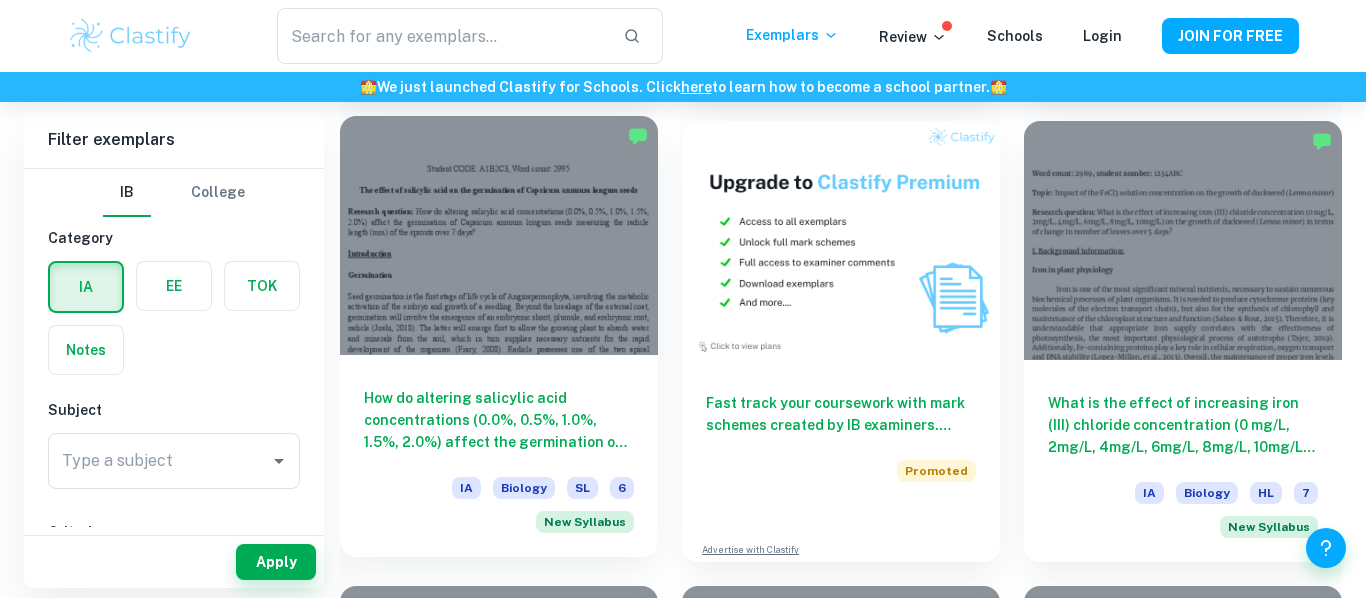 click on "How do altering salicylic acid concentrations (0.0%, 0.5%, 1.0%, 1.5%, 2.0%) affect the germination of Capsicum annuum longum seeds measuring the radicle length (mm) of the sprouts over 7 days?" at bounding box center [499, 420] 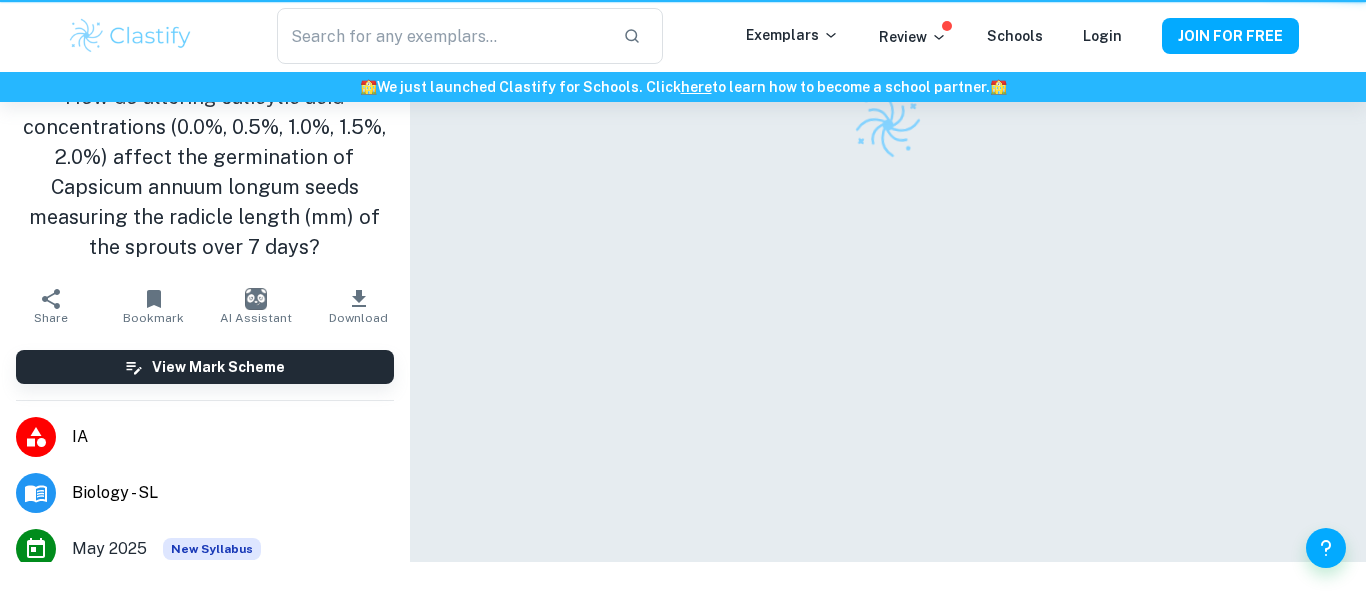 scroll, scrollTop: 0, scrollLeft: 0, axis: both 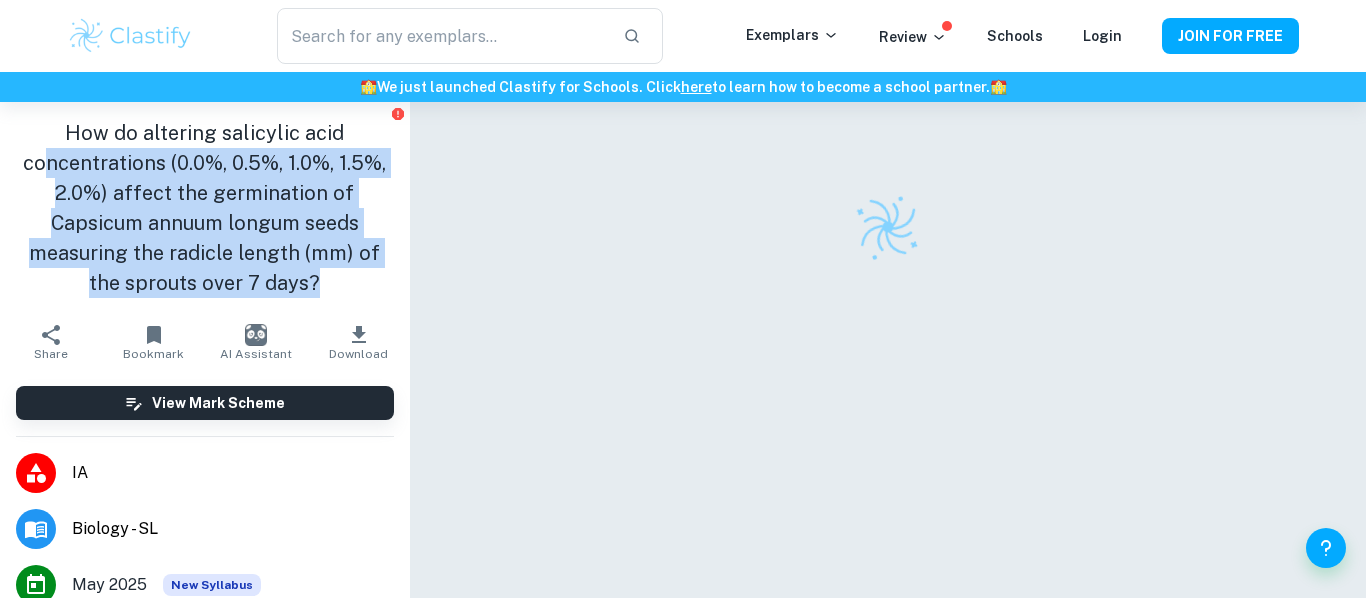 drag, startPoint x: 322, startPoint y: 278, endPoint x: 40, endPoint y: 152, distance: 308.8689 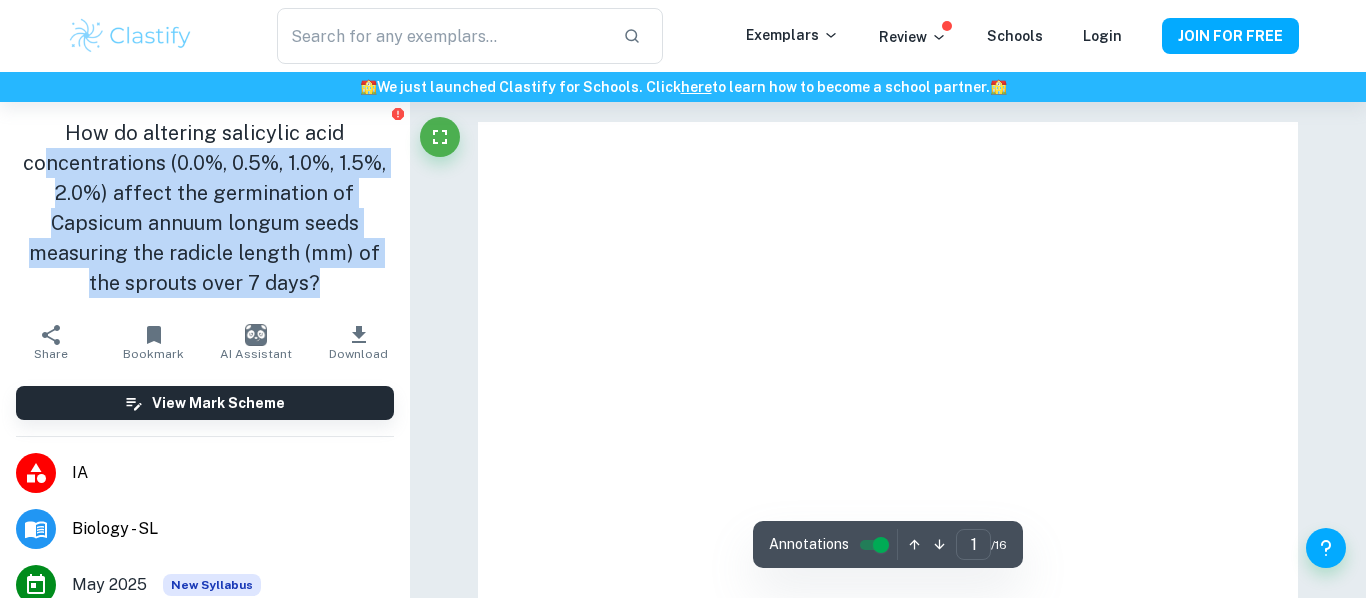 copy on "ncentrations (0.0%, 0.5%, 1.0%, 1.5%, 2.0%) affect the germination of Capsicum annuum longum seeds measuring the radicle length (mm) of the sprouts over 7 days?" 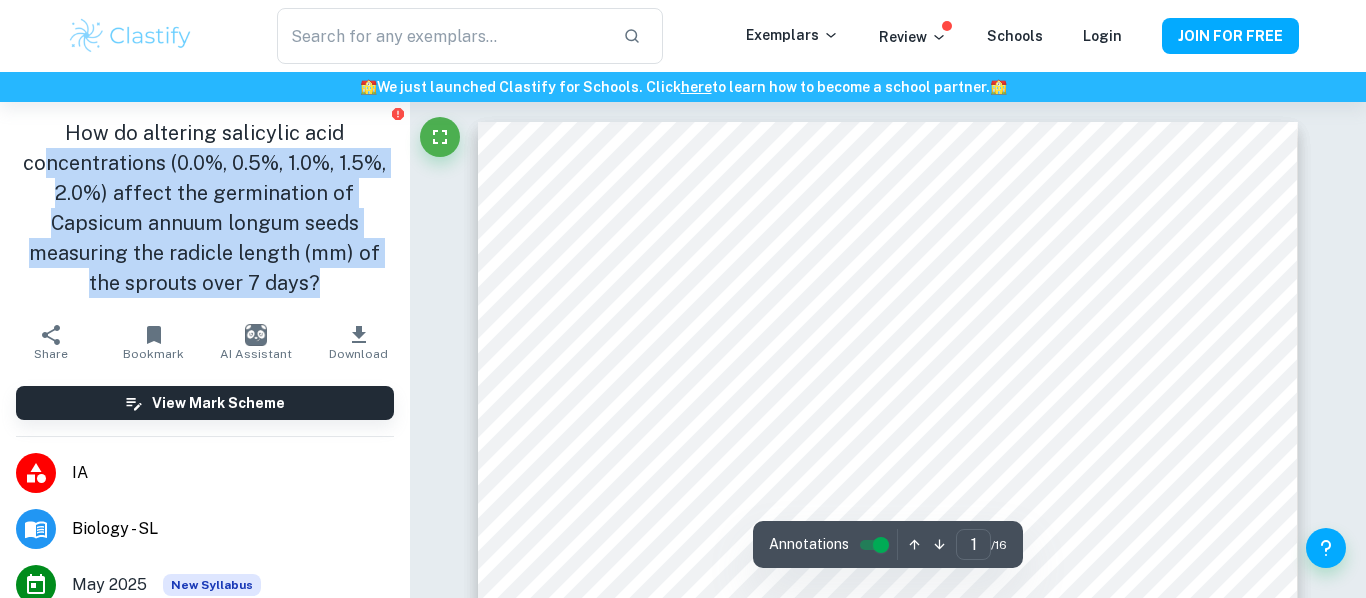 click on "How do altering salicylic acid concentrations (0.0%, 0.5%, 1.0%, 1.5%, 2.0%) affect the germination of Capsicum annuum longum seeds measuring the radicle length (mm) of the sprouts over 7 days?" at bounding box center [205, 208] 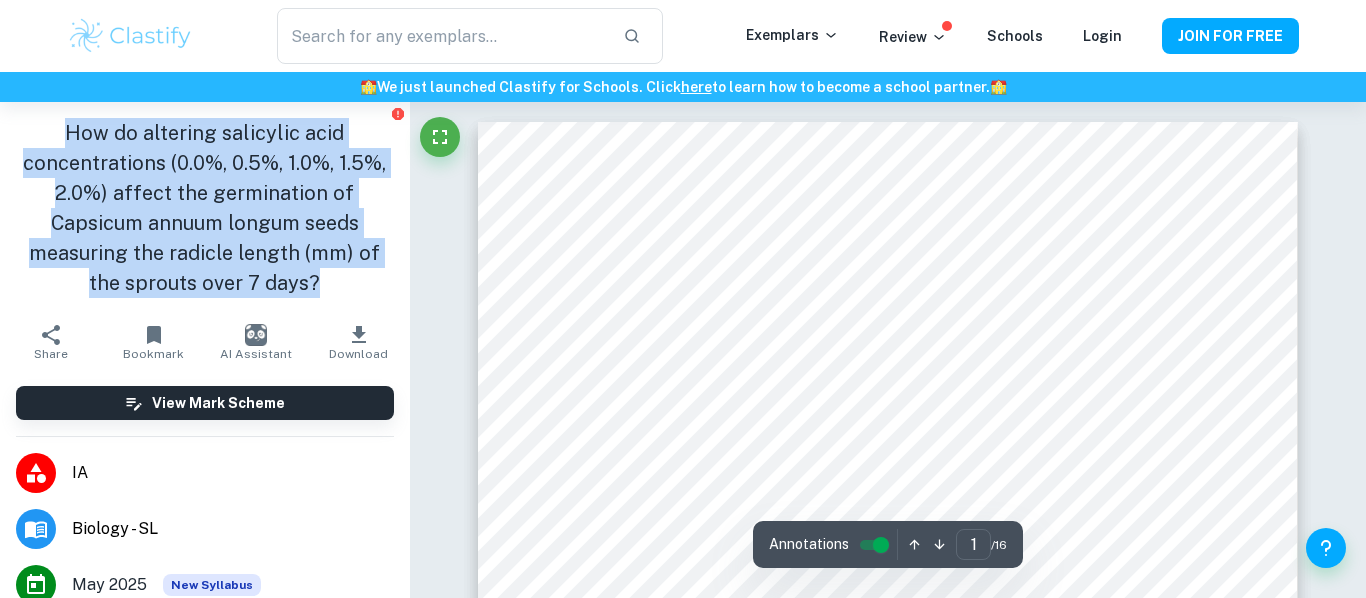 drag, startPoint x: 57, startPoint y: 132, endPoint x: 382, endPoint y: 310, distance: 370.55228 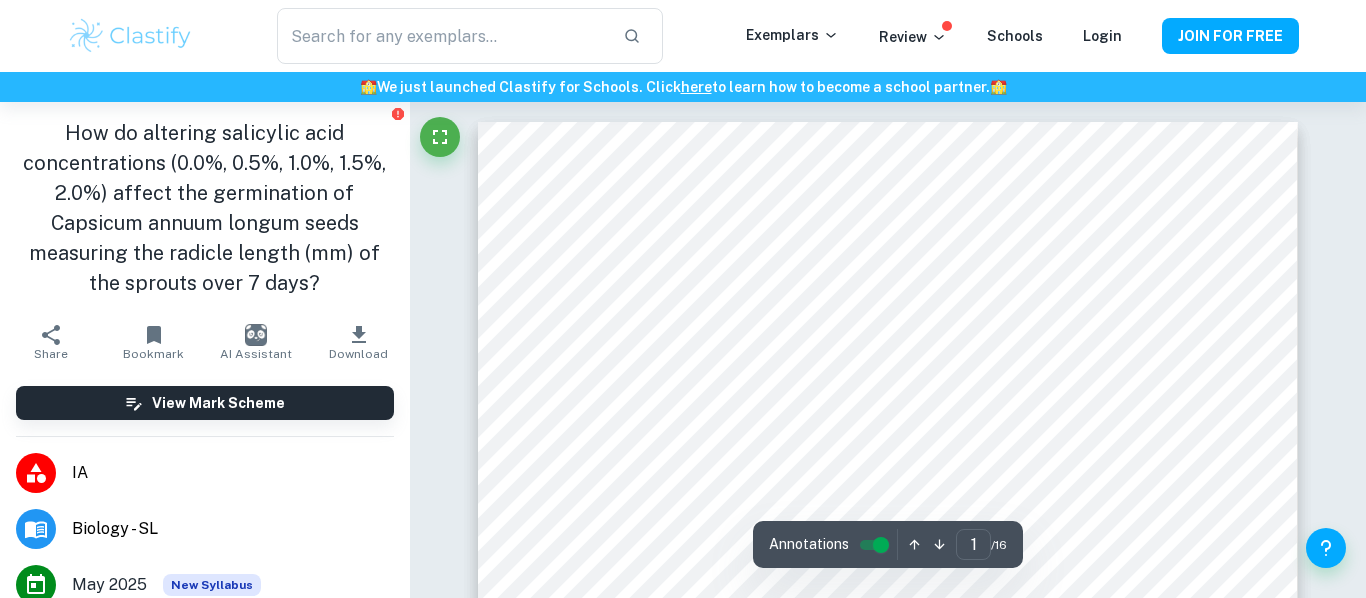 click on "Correct Criterion A The student clearly states the independent and dependent variables in the research question or two correlated variables (if applicable) Comment The research question clearly states that the independent variable is altering the salicylic acid concentration (0%-2.0%) and the dependent variable is the influence of these on the germination of Capsicum annuum longum seeds. Written by Fatima F. Ask Clai Correct Criterion A The student clearly states the independent and dependent variables in the research question or two correlated variables (if applicable) Comment The research question clearly states that the independent variable is altering the salicylic acid concentration (0%-2.0%) and the dependent variable is the influence of these on the germination of Capsicum annuum longum seeds. Written by Fatima F. Ask Clai Correct Criterion A The student describes in the posed research question the method of analysis conducted Comment Written by Fatima F. Ask Clai Incorrect Criterion A Comment Ask Clai" at bounding box center (888, 9453) 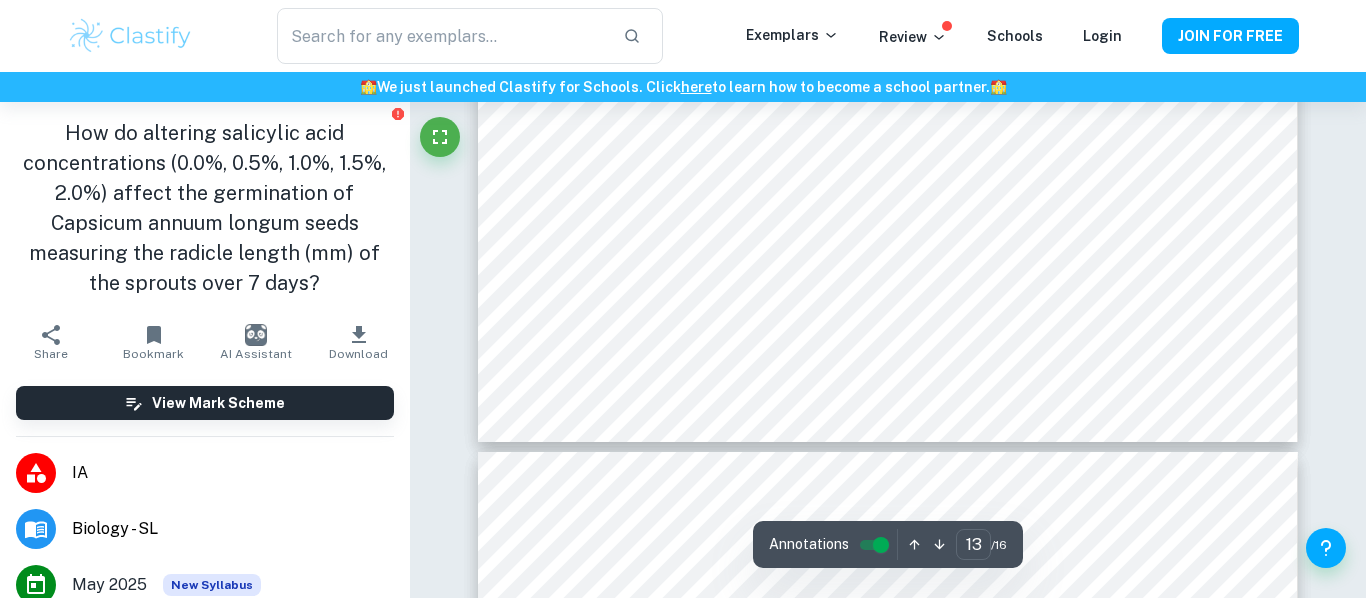 type on "12" 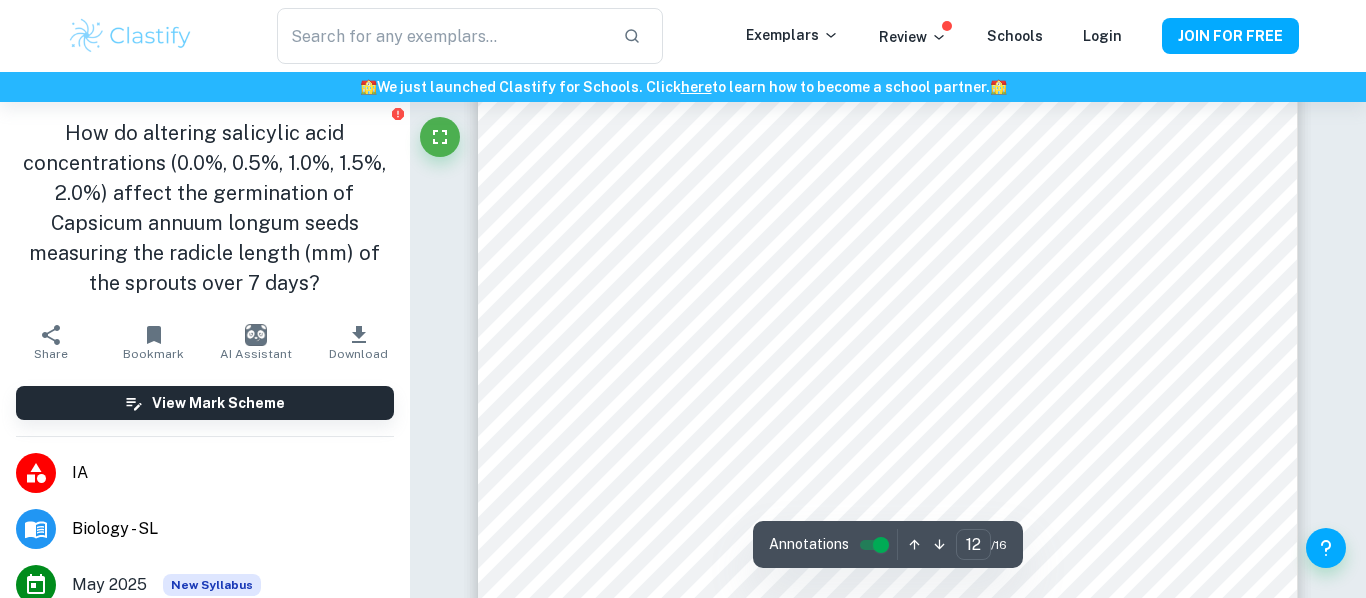 scroll, scrollTop: 13403, scrollLeft: 0, axis: vertical 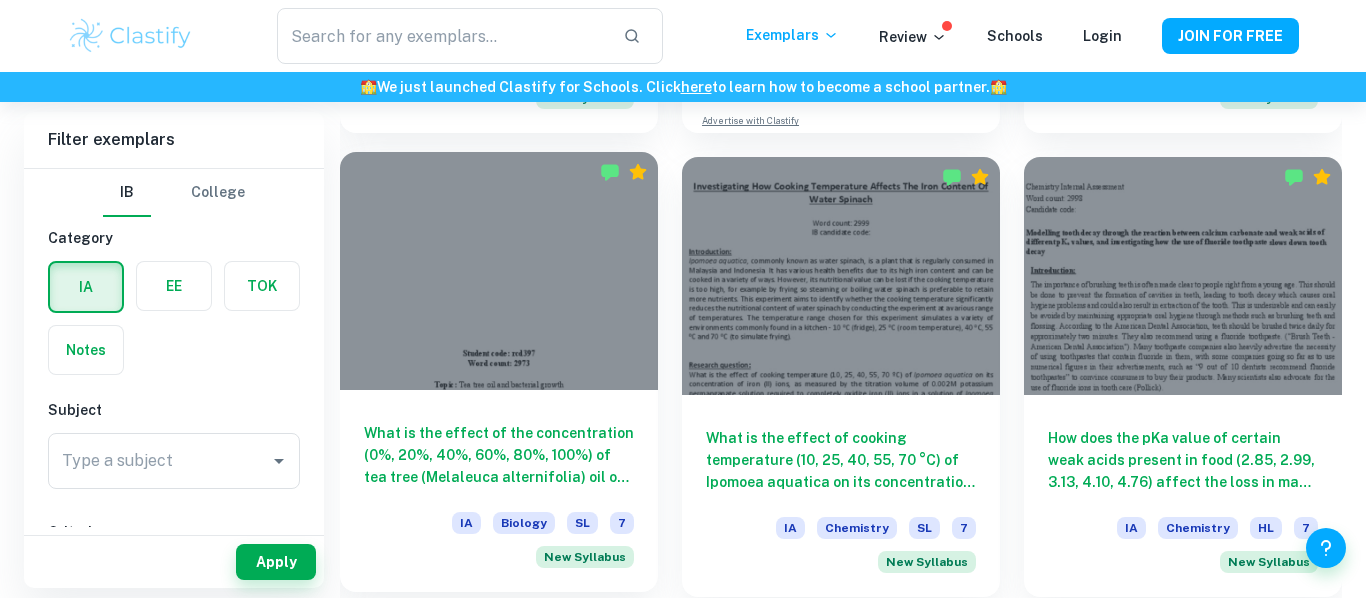 click on "What is the effect of the concentration (0%, 20%, 40%, 60%, 80%, 100%) of tea tree (Melaleuca alternifolia) oil on the growth of bacteria (non-pathogenic DH5- Alpha Escherichia coli) measured in the diameter of the inhibition zone around the paper disc?" at bounding box center (499, 455) 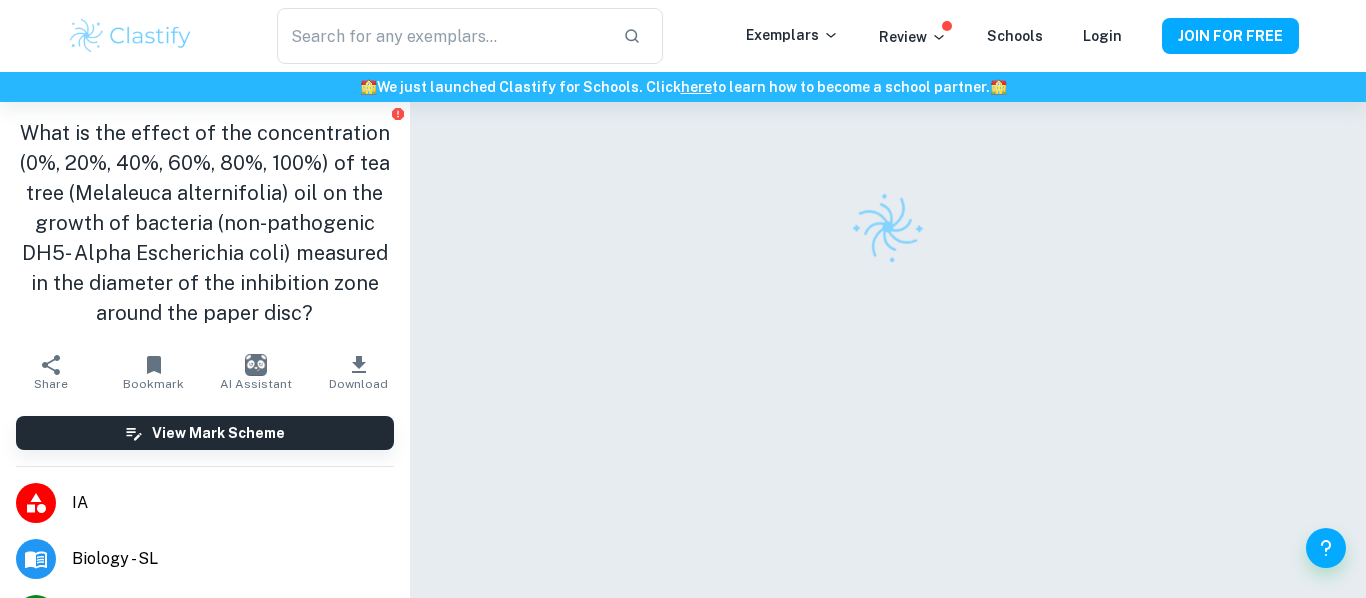drag, startPoint x: 322, startPoint y: 314, endPoint x: 21, endPoint y: 134, distance: 350.715 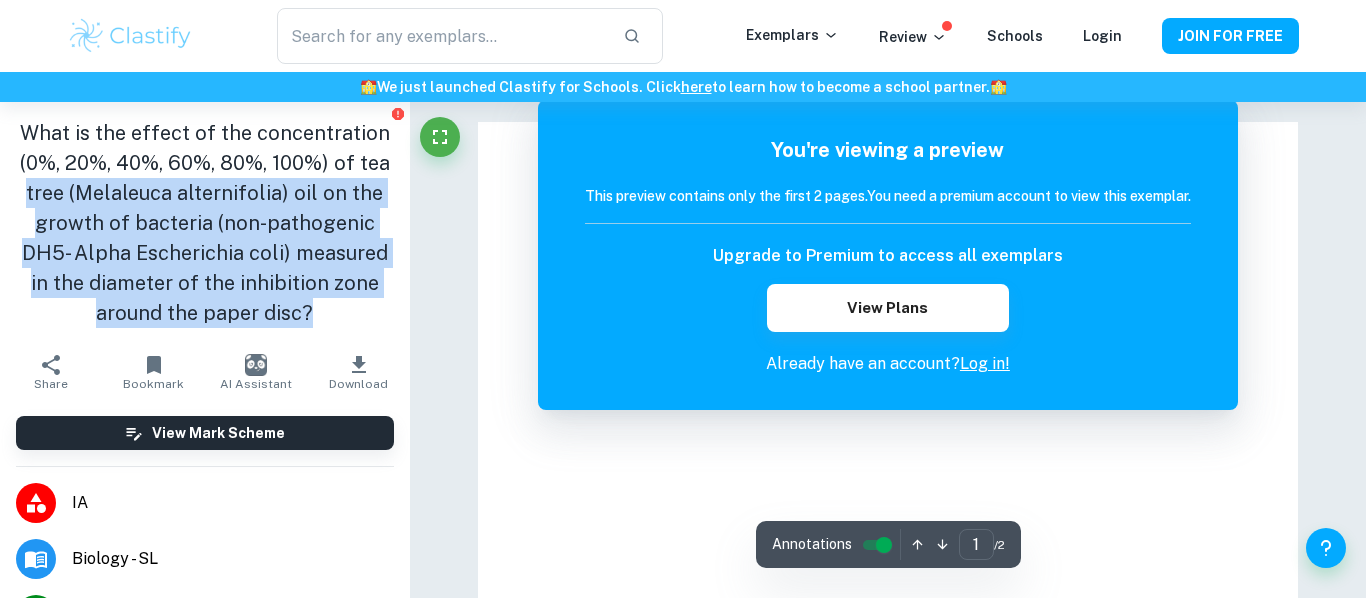click on "What is the effect of the concentration (0%, 20%, 40%, 60%, 80%, 100%) of tea tree (Melaleuca alternifolia) oil on the growth of bacteria (non-pathogenic DH5- Alpha Escherichia coli) measured in the diameter of the inhibition zone around the paper disc?" at bounding box center (205, 223) 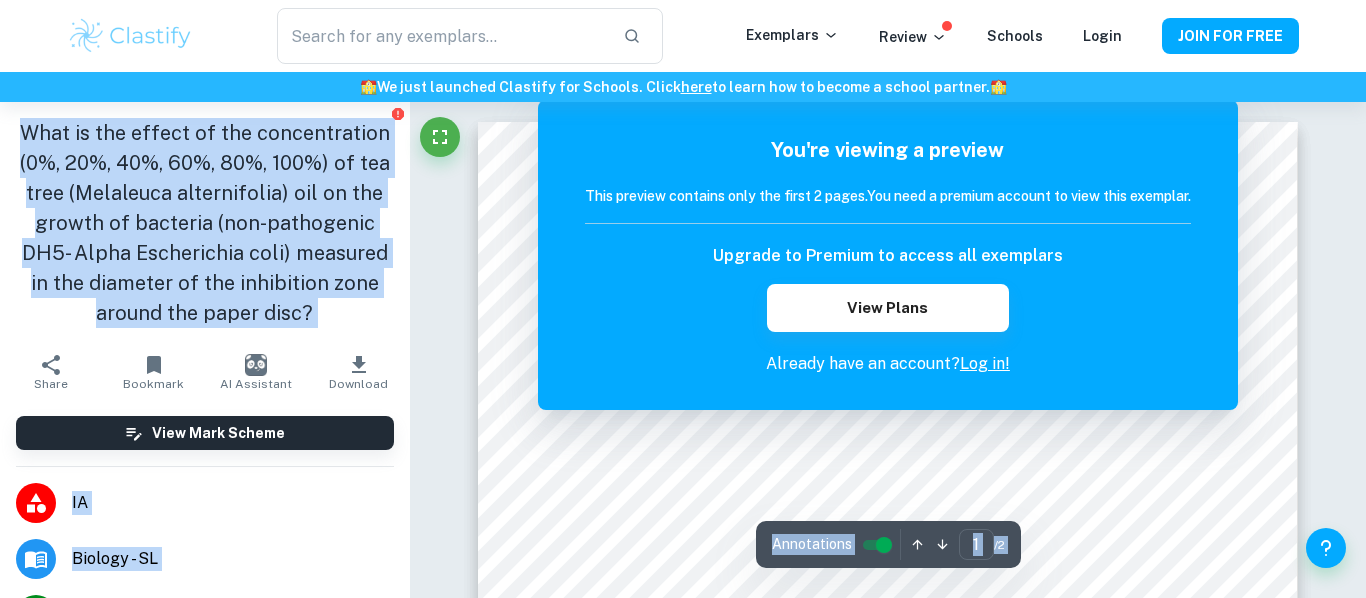drag, startPoint x: 13, startPoint y: 123, endPoint x: 417, endPoint y: 305, distance: 443.1027 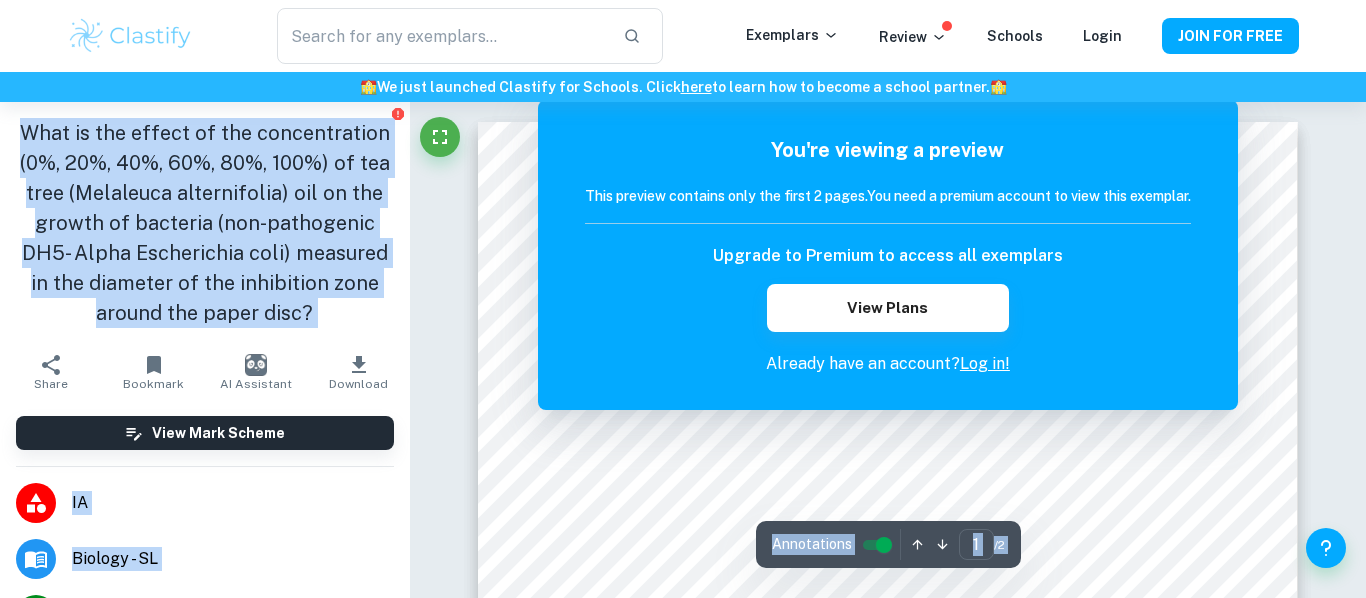 click on "What is the effect of the concentration (0%, 20%, 40%, 60%, 80%, 100%) of tea tree (Melaleuca alternifolia) oil on the growth of bacteria (non-pathogenic DH5- Alpha Escherichia coli) measured in the diameter of the inhibition zone around the paper disc? Share Bookmark AI Assistant Download View Mark Scheme IA Biology - SL May 2025 New Syllabus 7 ( Breakdown ) Like it? 115 3 Examiner's summary Criterion A   [ 4 / 6 ]: Expand Criterion B   [ 6 / 6 ]: Expand   Criterion C   [ 0 / 0 ]: Lorem ipsum dolor sit amet, consectetur adipiscing elit. Quisque erat felis, sagittis a orci sit amet, molestie auctor nibh. Sed suscipit molestie quam non lobortis. Pellentesque eu ultricies metus. Expand Criterion D   [ 0 / 0 ]: Lorem ipsum dolor sit amet, consectetur adipiscing elit. Quisque erat felis, sagittis a orci sit amet, molestie auctor nibh. Sed suscipit molestie quam non lobortis. Pellentesque eu ultricies metus. Expand Other requirements   [ 0 / 0 ]: Expand Upgrade to Premium To unlock access to all summaries" at bounding box center (683, 1345) 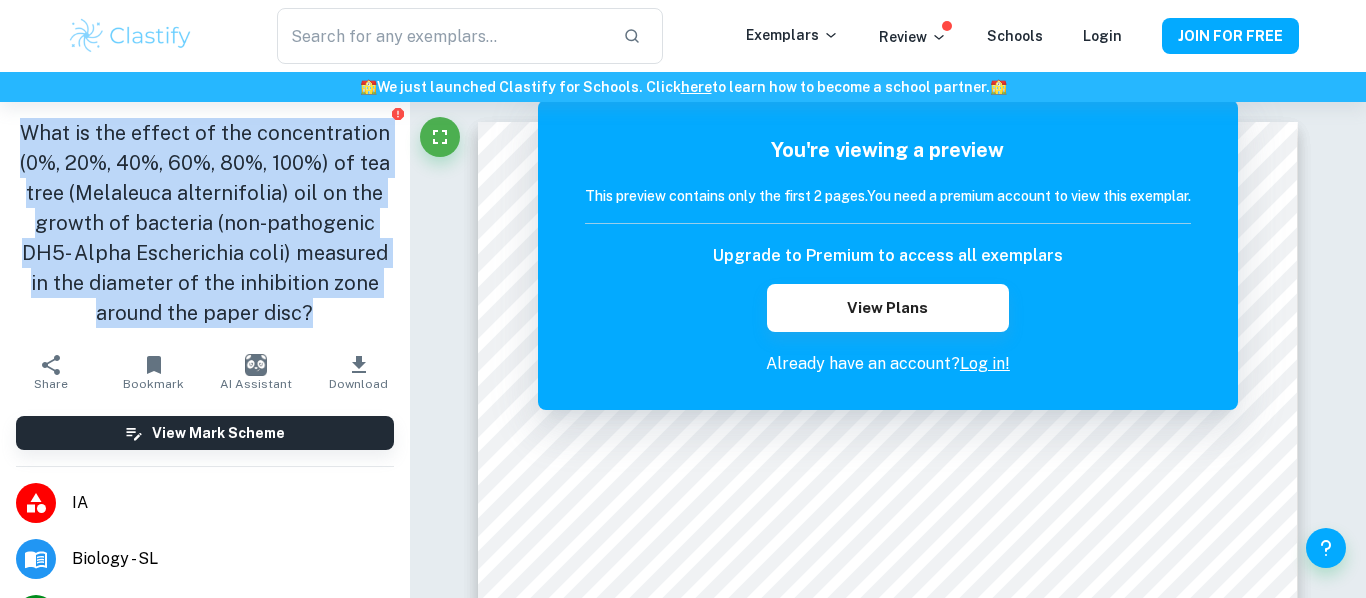 drag, startPoint x: 6, startPoint y: 132, endPoint x: 363, endPoint y: 299, distance: 394.12943 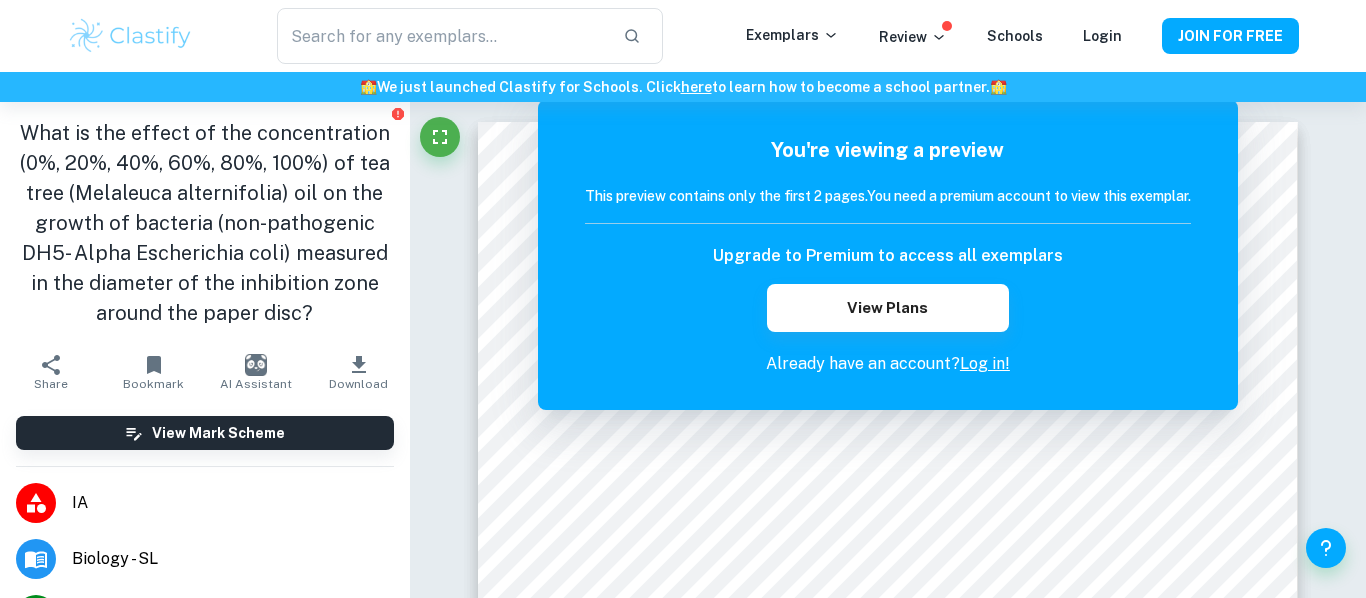 click on "Correct Criterion A The student clearly states the independent and dependent variables in the research question or two correlated variables (if applicable) Comment The RQ includes the independent variable (IV): concentration of tea tree oil(Melaleuca alternifolia) (0-100%) and the dependent variable (DV): growth of bacteria (non-pathogenic DH5-Alpha Escherichia coli), however, it would be better if the word "varying" or "different" before "concentration" is added to properly describing the increments of tea tree oil to be employed. Written by Fatima F. Ask Clai Correct Criterion A The student describes in the posed research question the method of analysis conducted Comment The student was able to state a method of analysis in the research question; "measured in the diameter of the inhibition zone around the paper disc" Written by Fatima F. Ask Clai Incorrect Criterion A The document includes a background theory section, and concepts directly relevant to the research question are described Comment" at bounding box center [888, 1345] 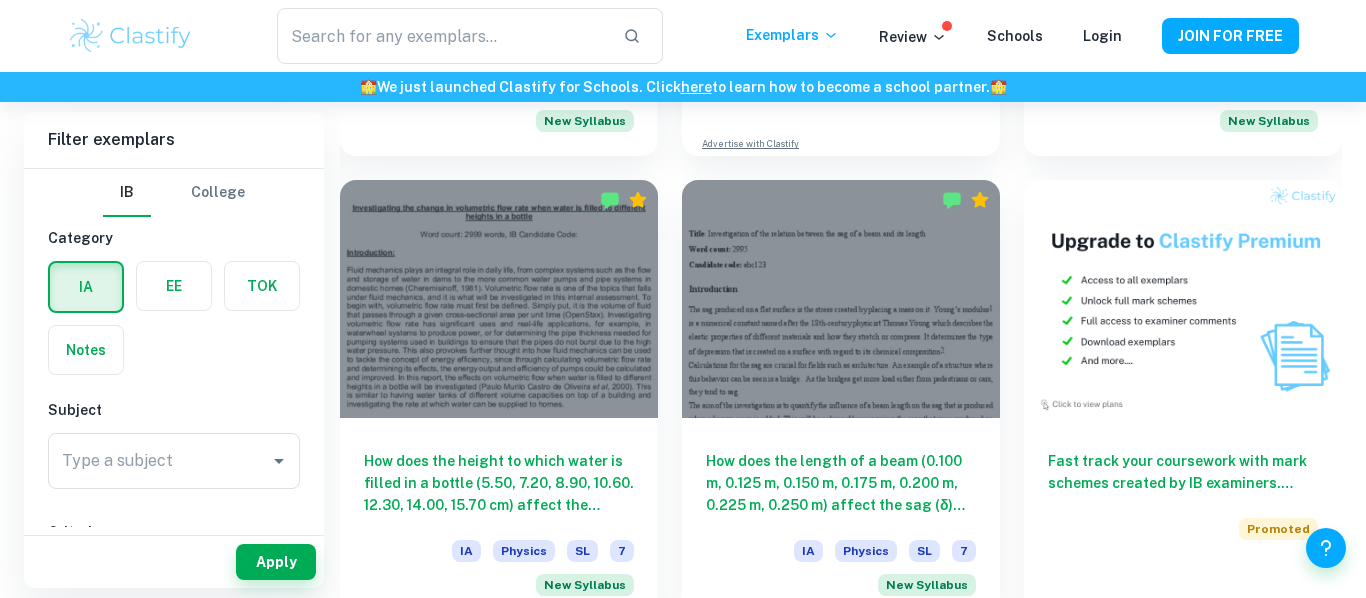 scroll, scrollTop: 6135, scrollLeft: 0, axis: vertical 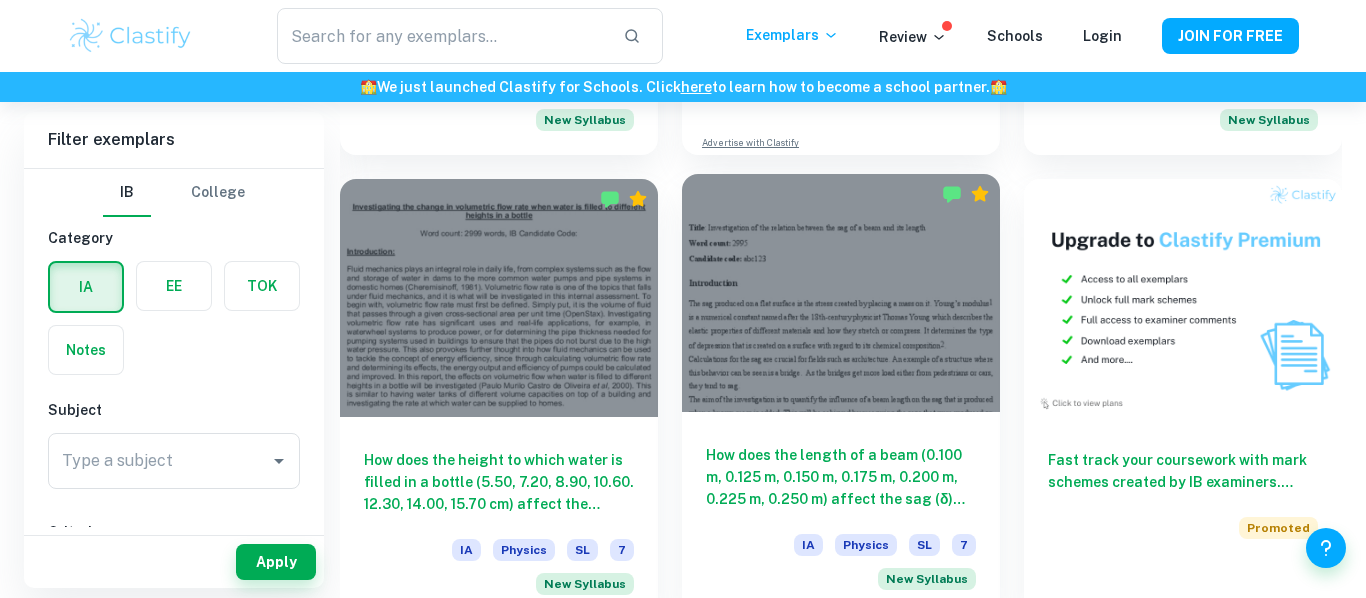 click on "How does the length of a beam (0.100 m, 0.125 m, 0.150 m, 0.175 m, 0.200 m, 0.225 m, 0.250 m) affect the sag (δ) produced as measured by adding a known mass?" at bounding box center (841, 477) 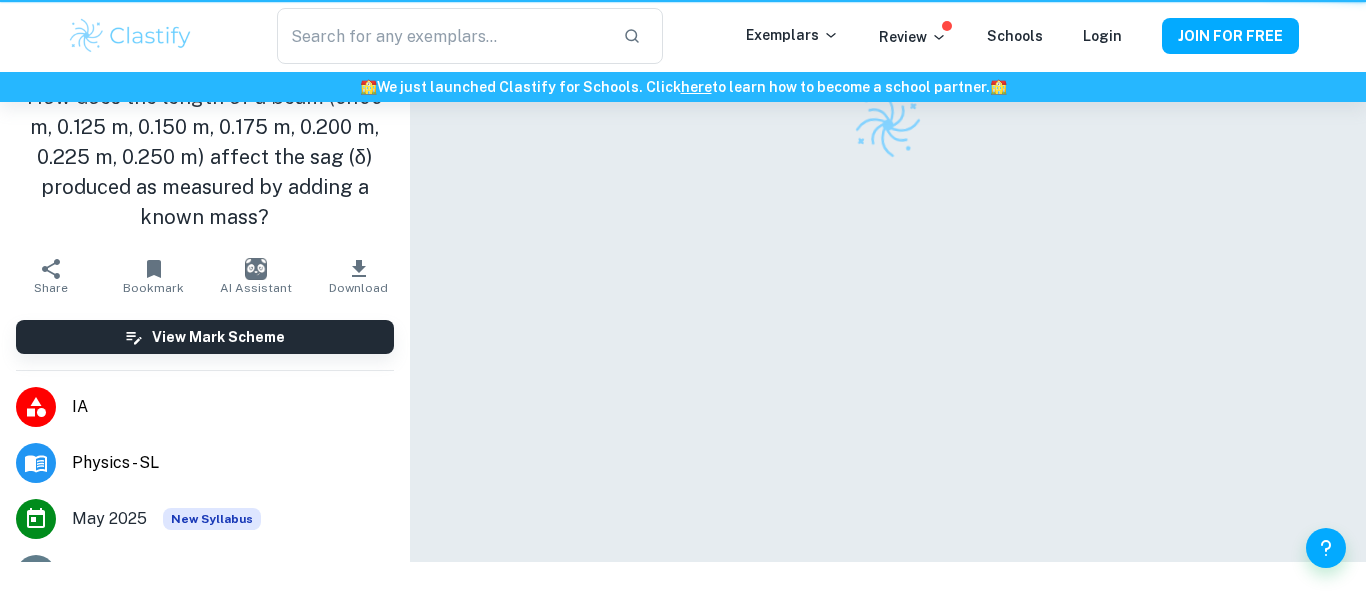 scroll, scrollTop: 0, scrollLeft: 0, axis: both 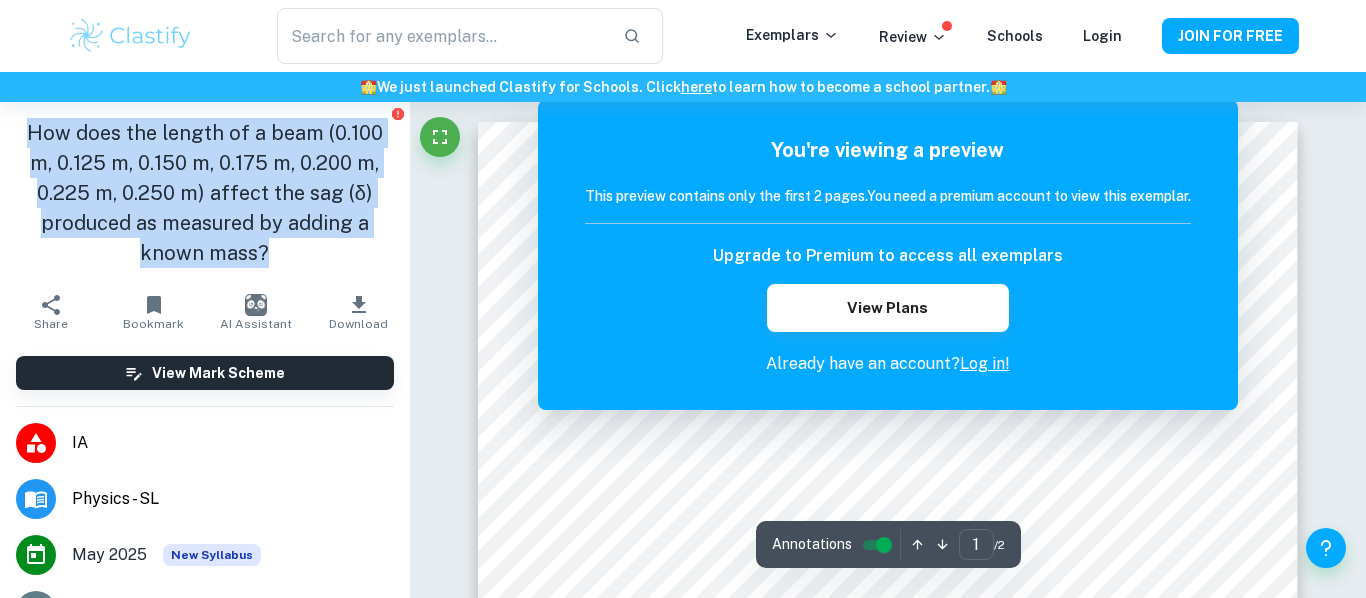 drag, startPoint x: 290, startPoint y: 253, endPoint x: 8, endPoint y: 125, distance: 309.69016 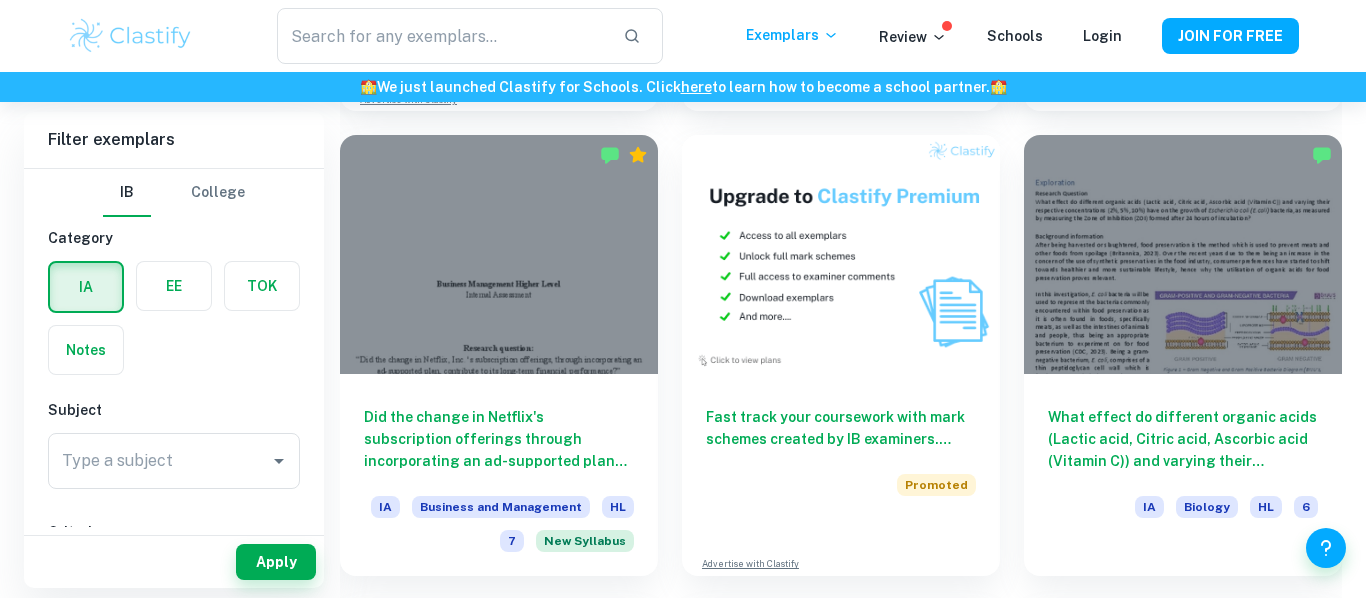 scroll, scrollTop: 11205, scrollLeft: 0, axis: vertical 